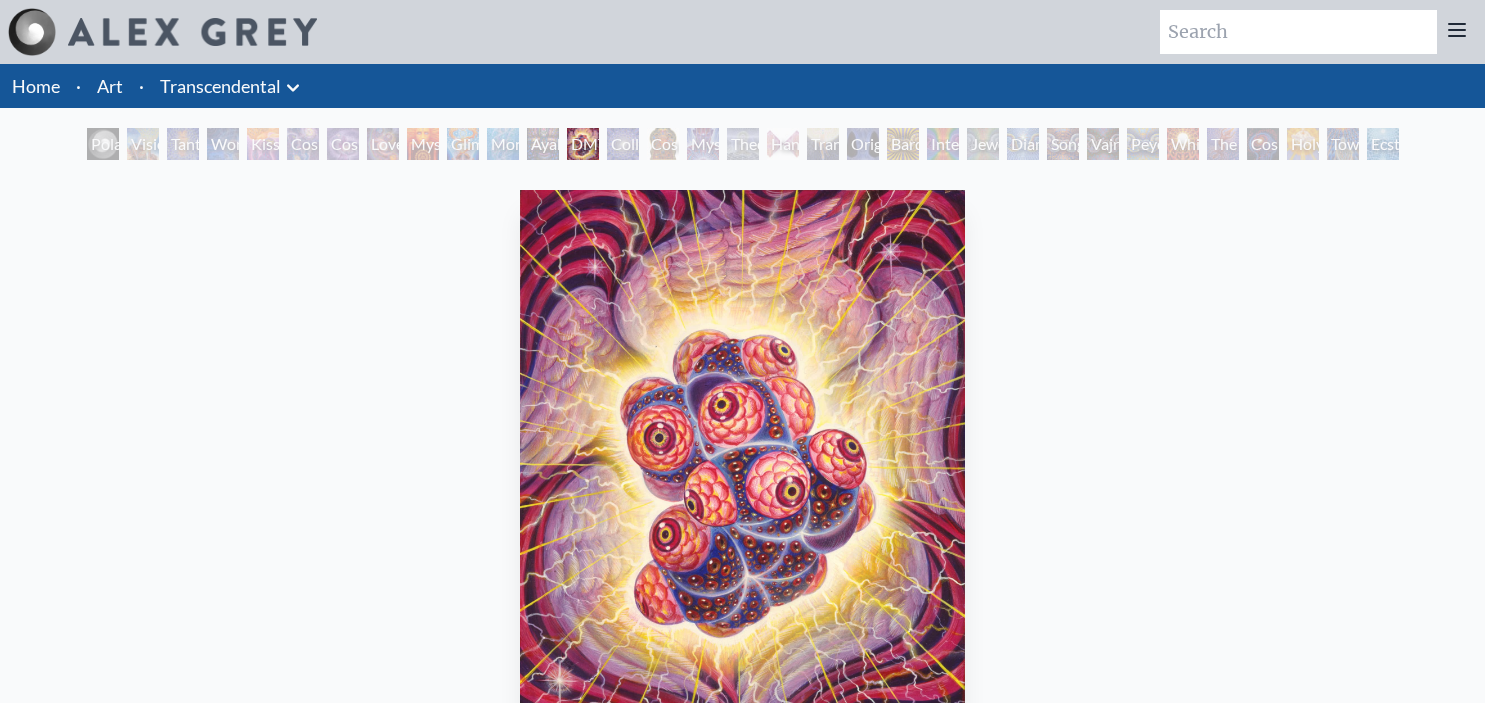 scroll, scrollTop: 0, scrollLeft: 0, axis: both 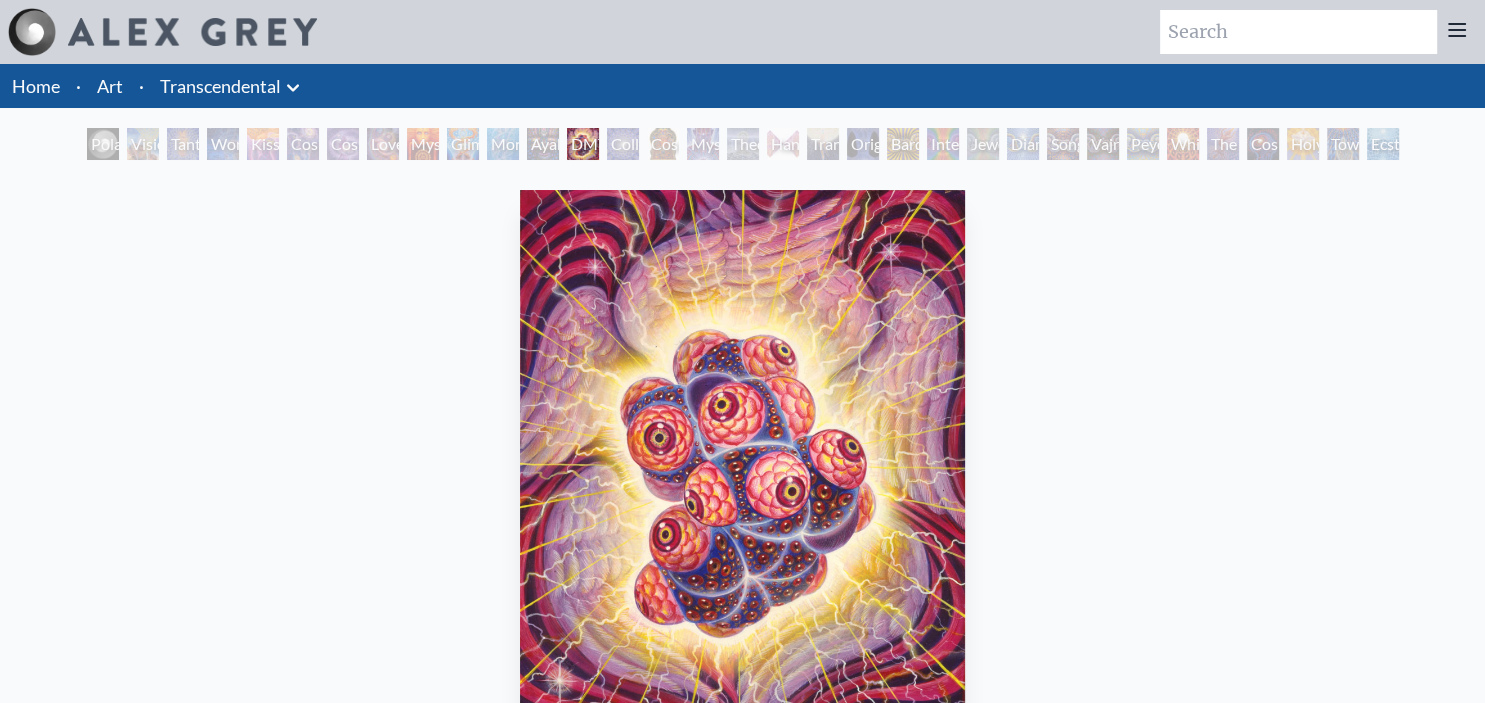 click on "Visionary Origin of Language" at bounding box center [143, 144] 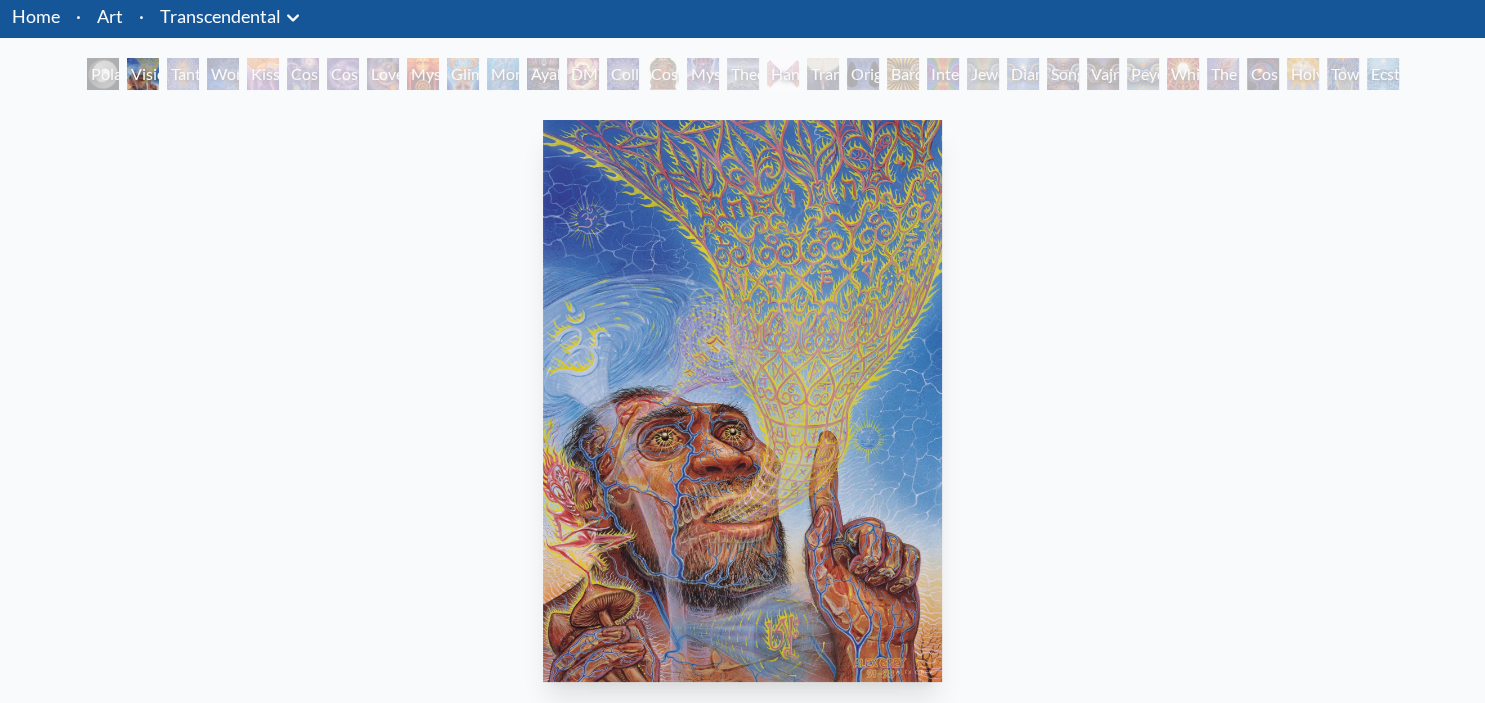 scroll, scrollTop: 72, scrollLeft: 0, axis: vertical 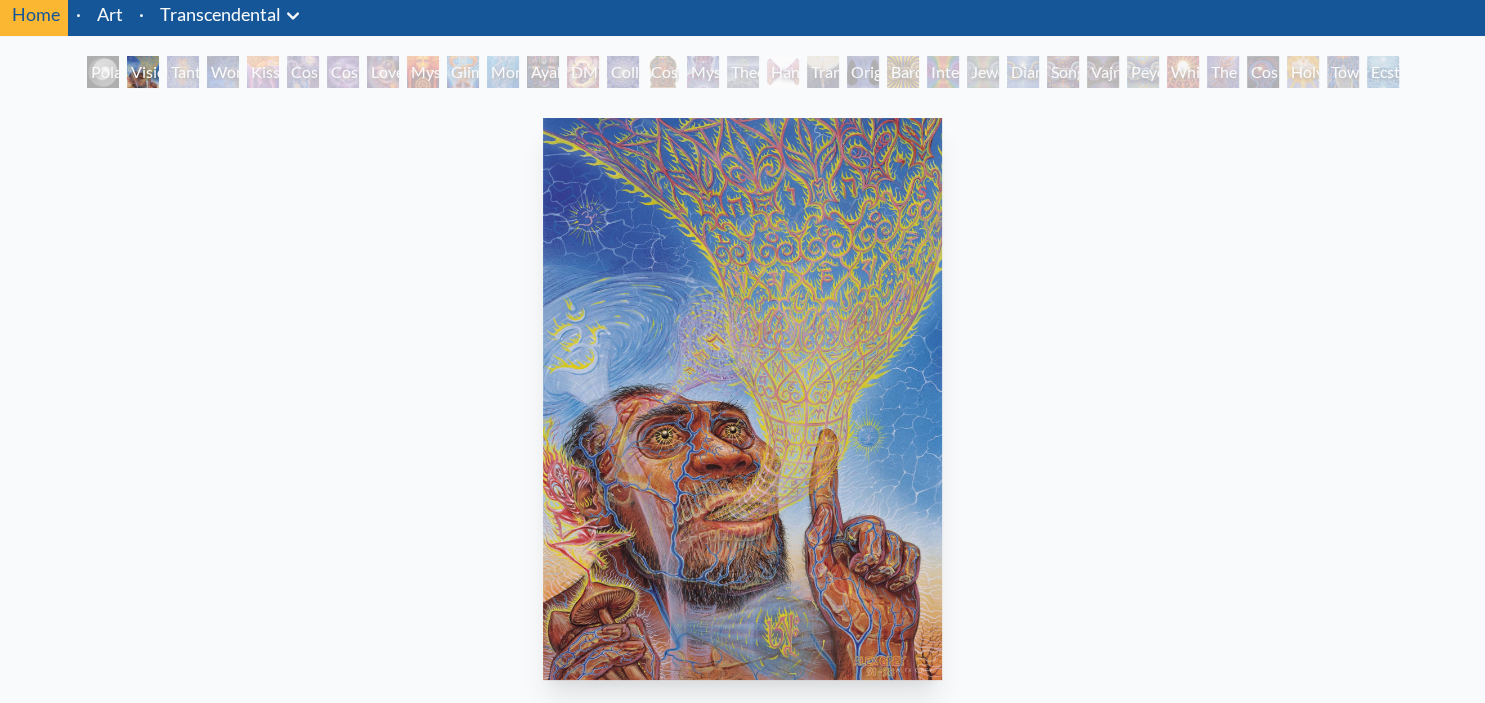 click on "Tantra" at bounding box center [183, 72] 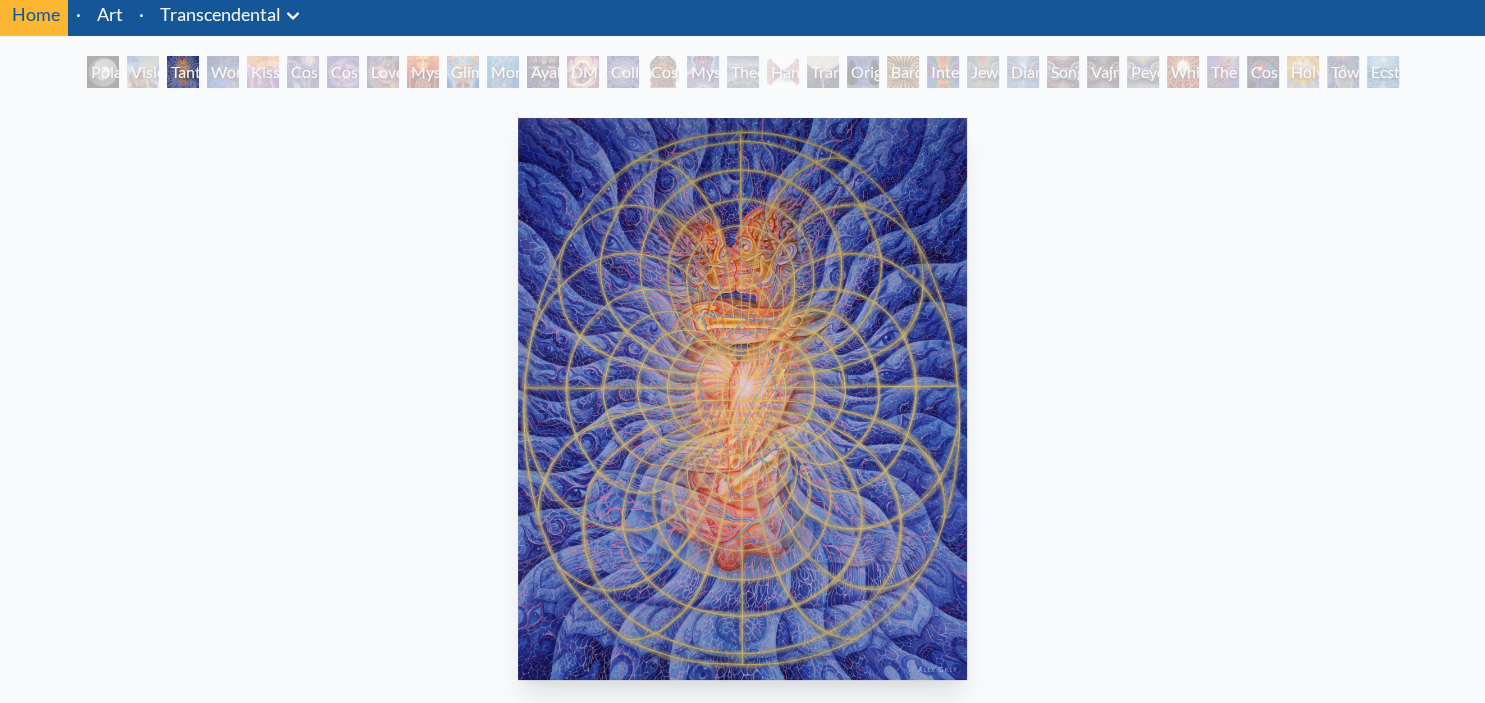 click on "Wonder" at bounding box center (223, 72) 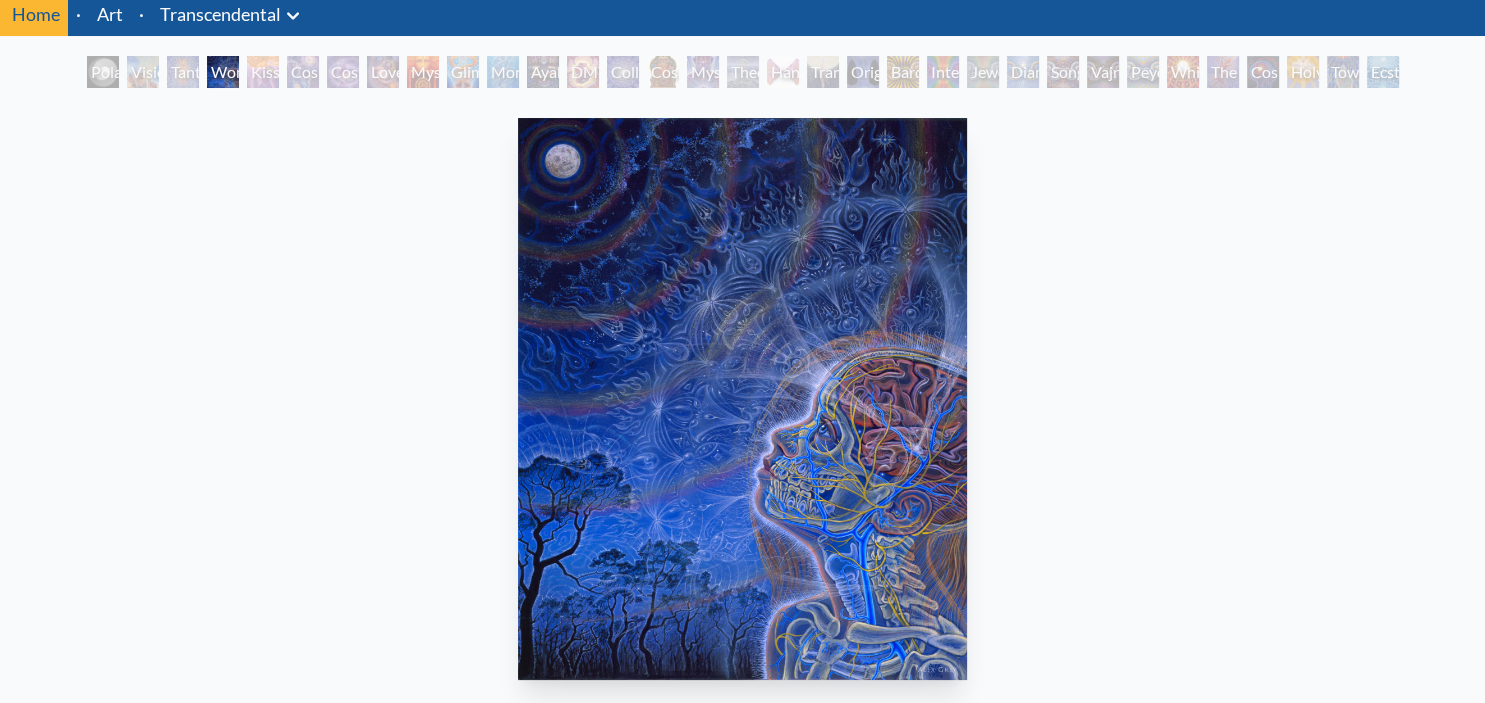 click on "Kiss of the Muse" at bounding box center (263, 72) 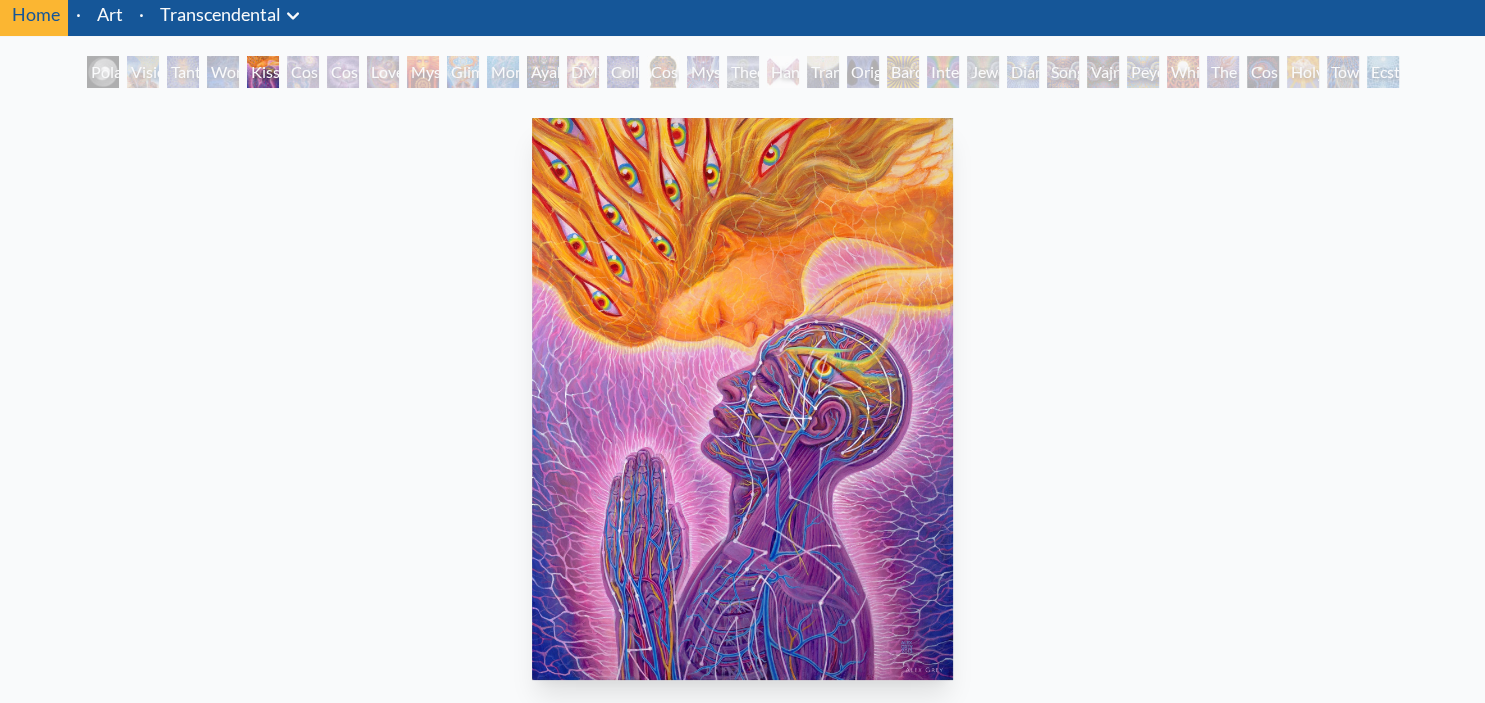 click on "Cosmic Artist" at bounding box center [343, 72] 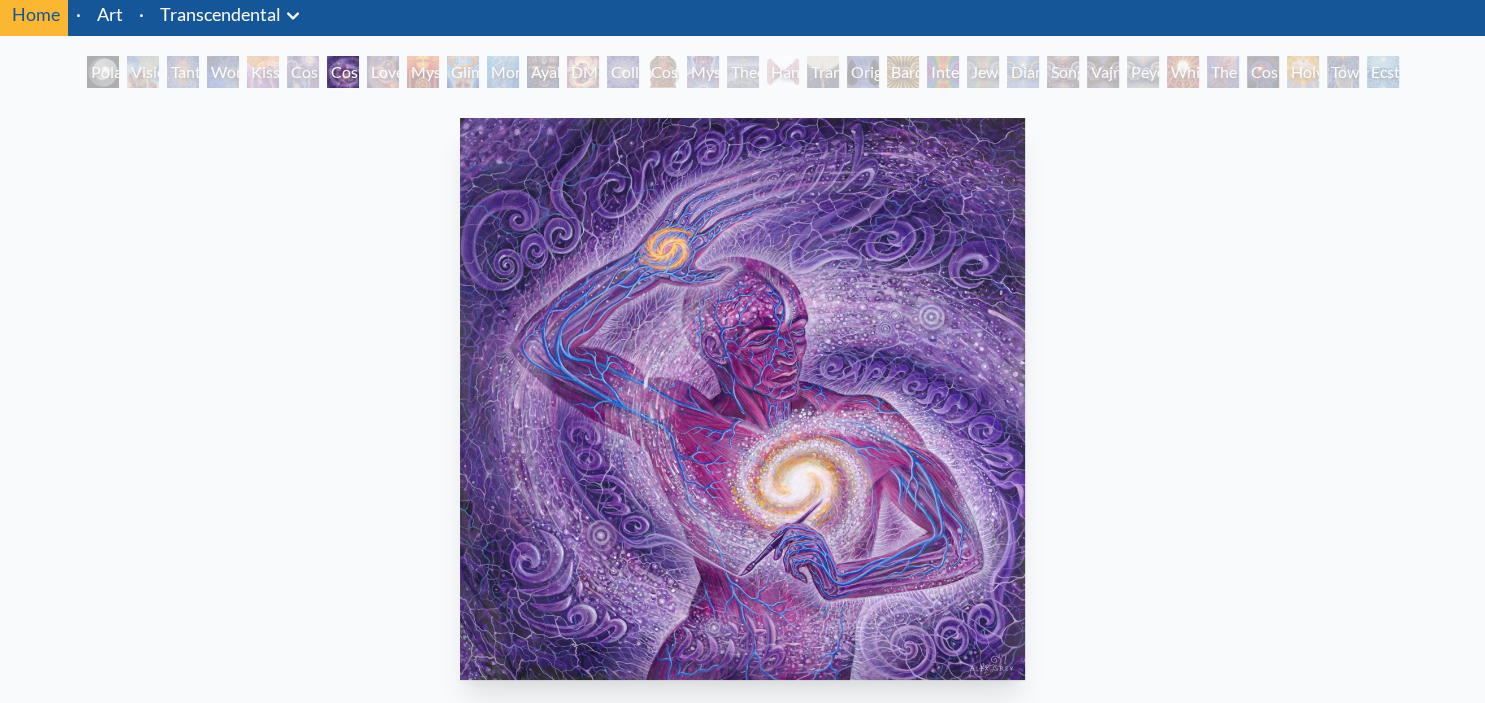 click on "Mysteriosa 2" at bounding box center [423, 72] 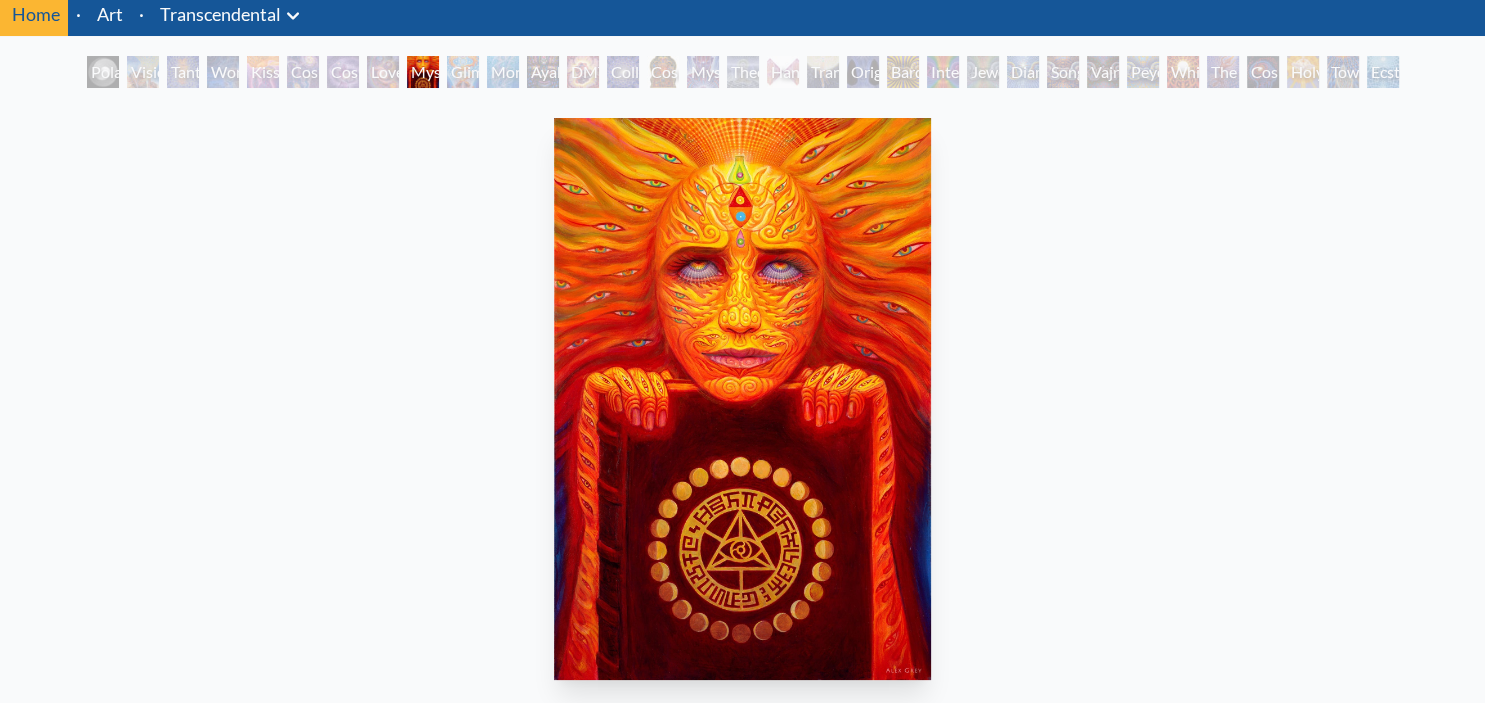 click on "Glimpsing the Empyrean" at bounding box center (463, 72) 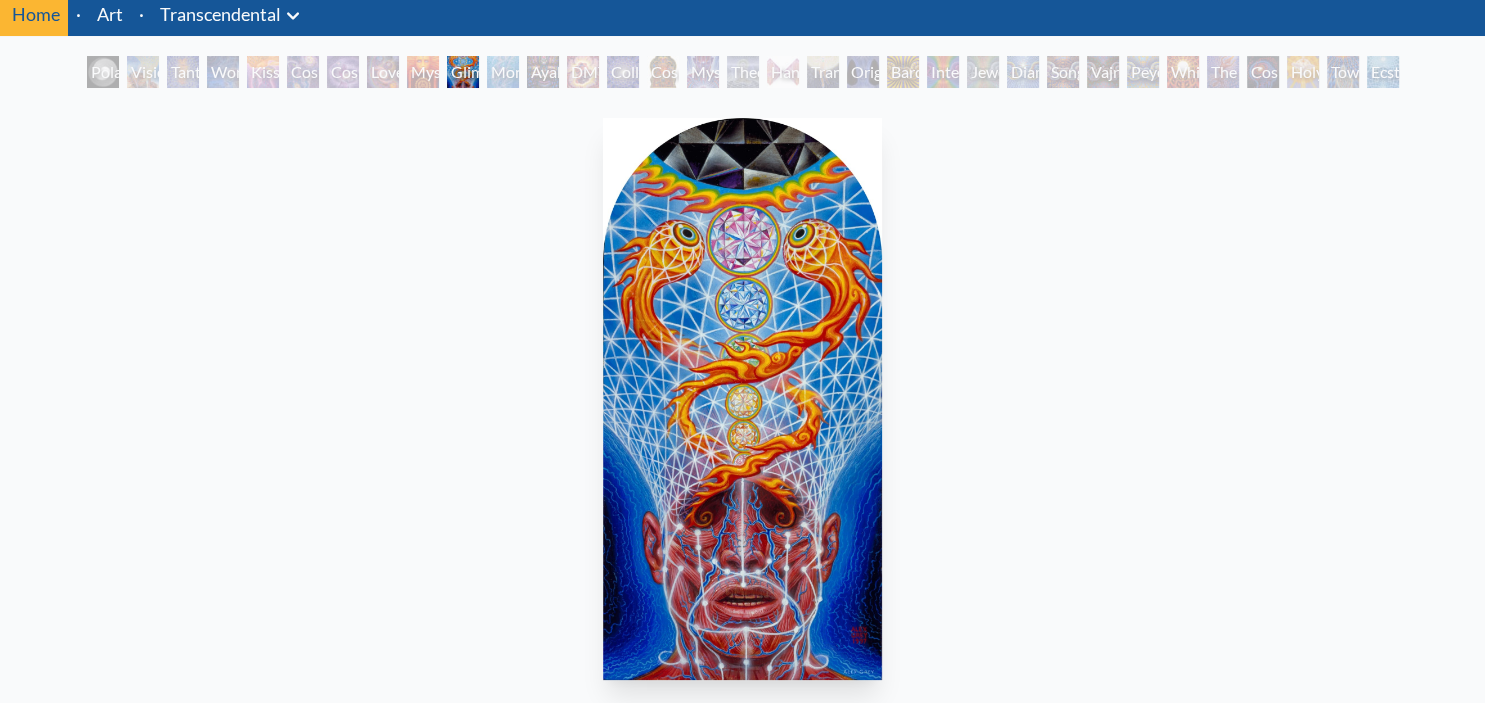 click on "DMT - The Spirit Molecule" at bounding box center [583, 72] 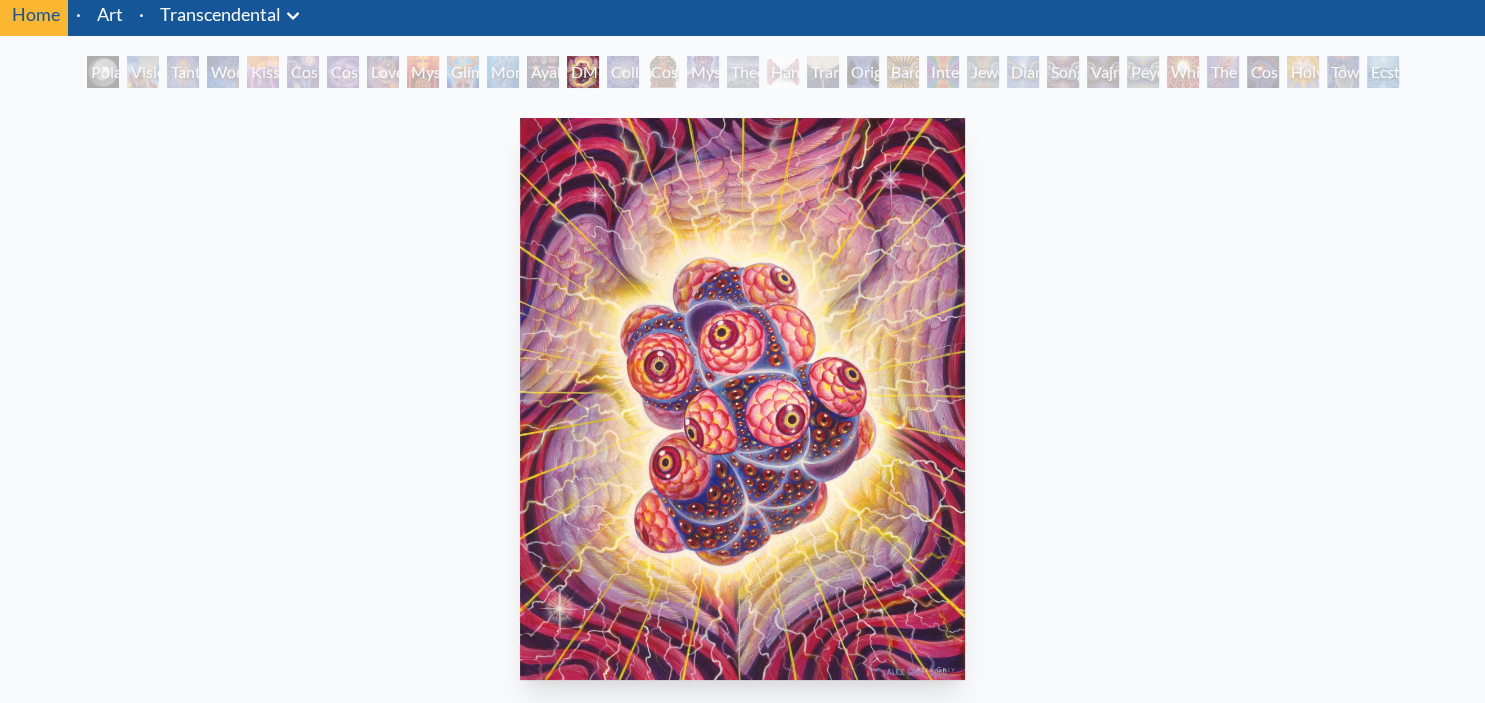 click on "Mystic Eye" at bounding box center (703, 72) 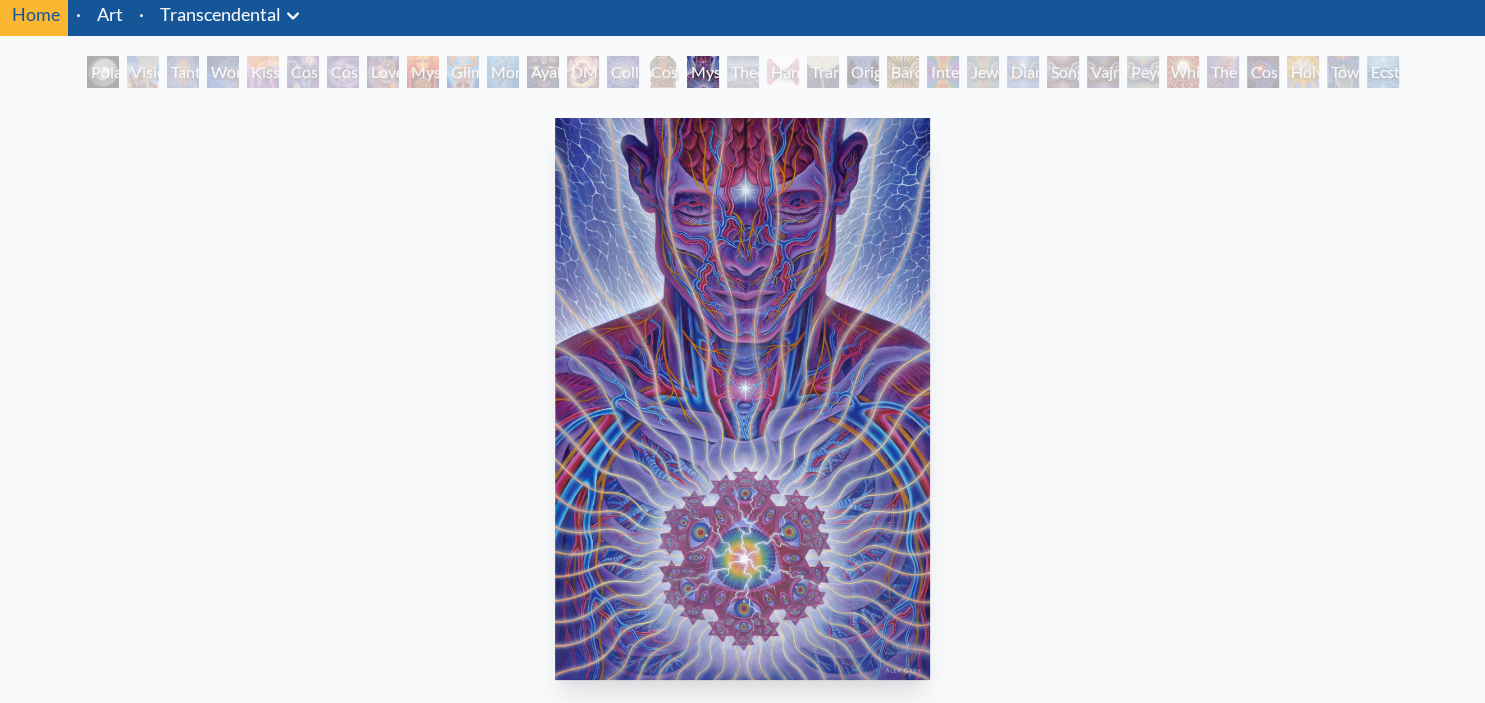 click on "Theologue" at bounding box center [743, 72] 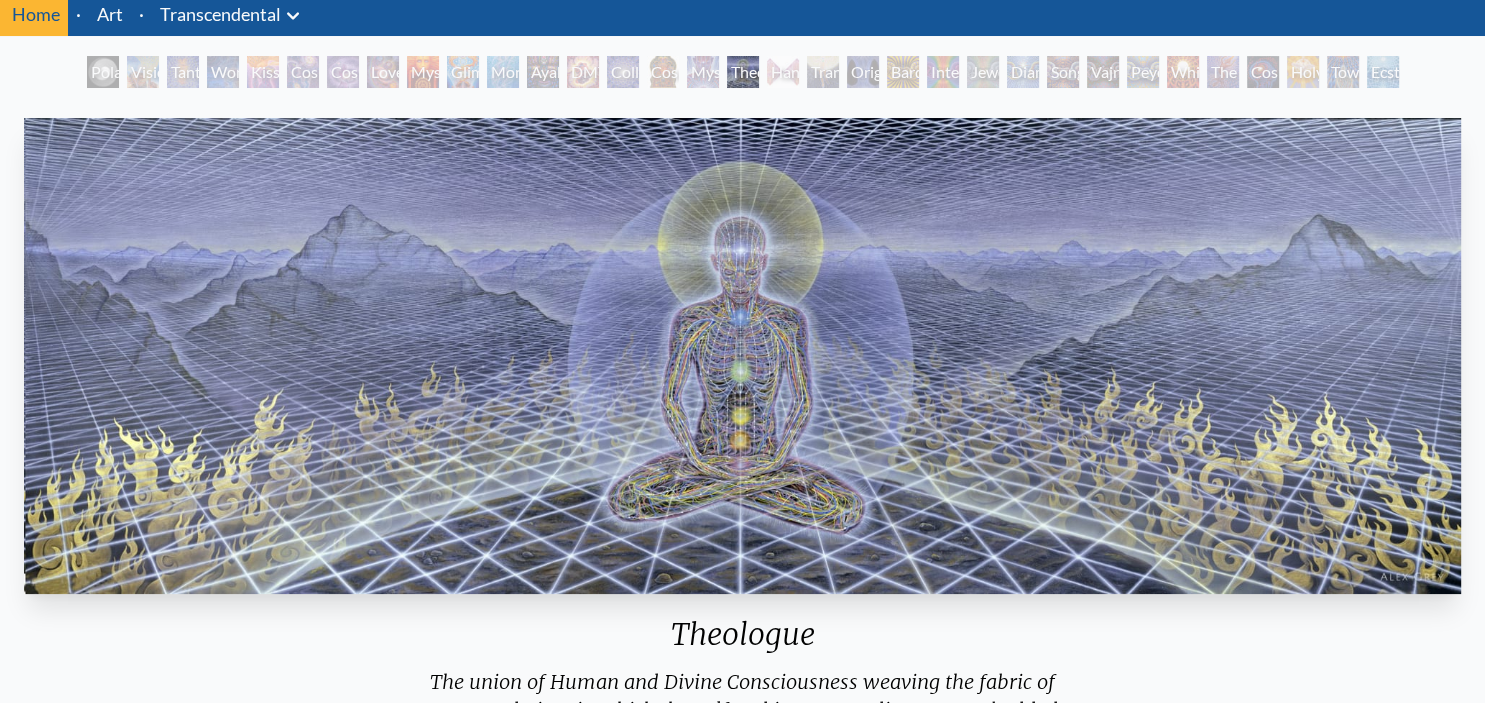 click on "Hands that See" at bounding box center (783, 72) 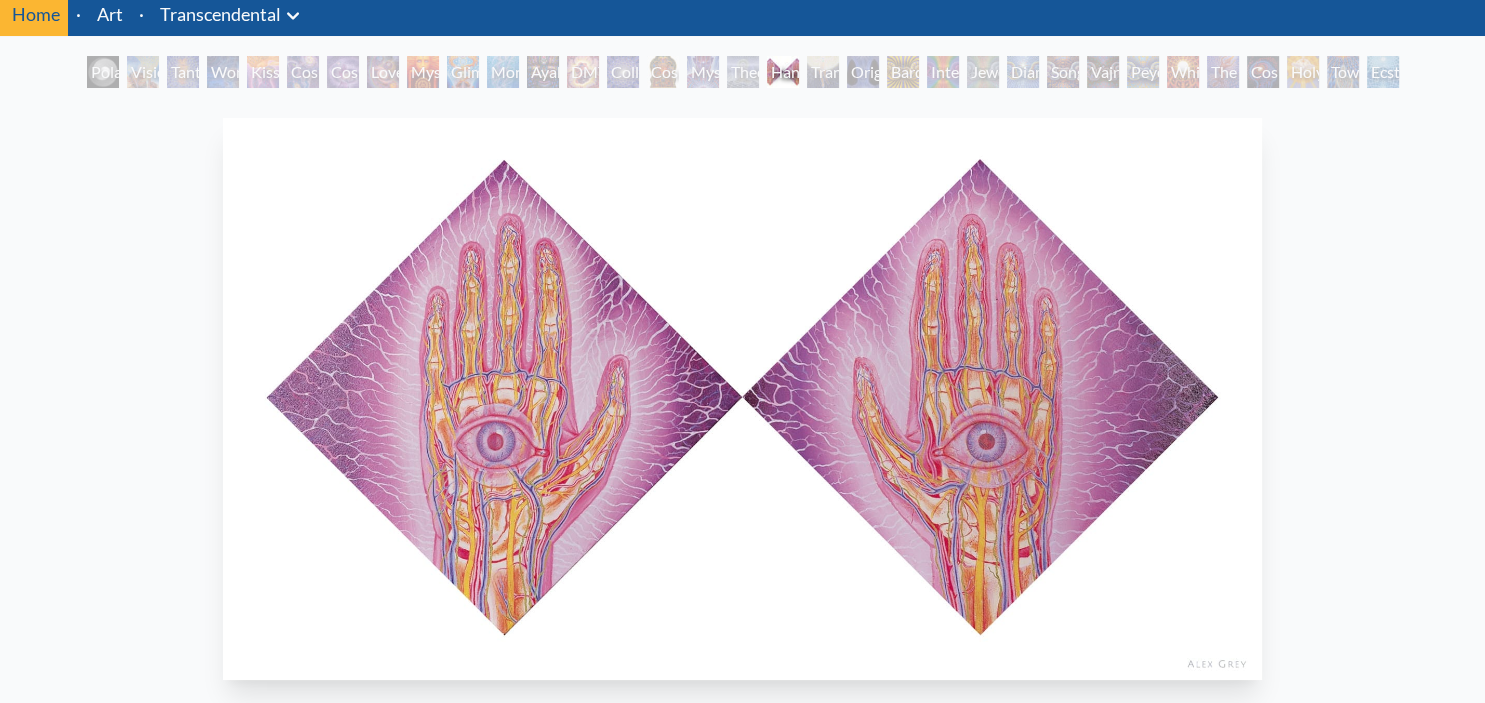click on "Transfiguration" at bounding box center (823, 72) 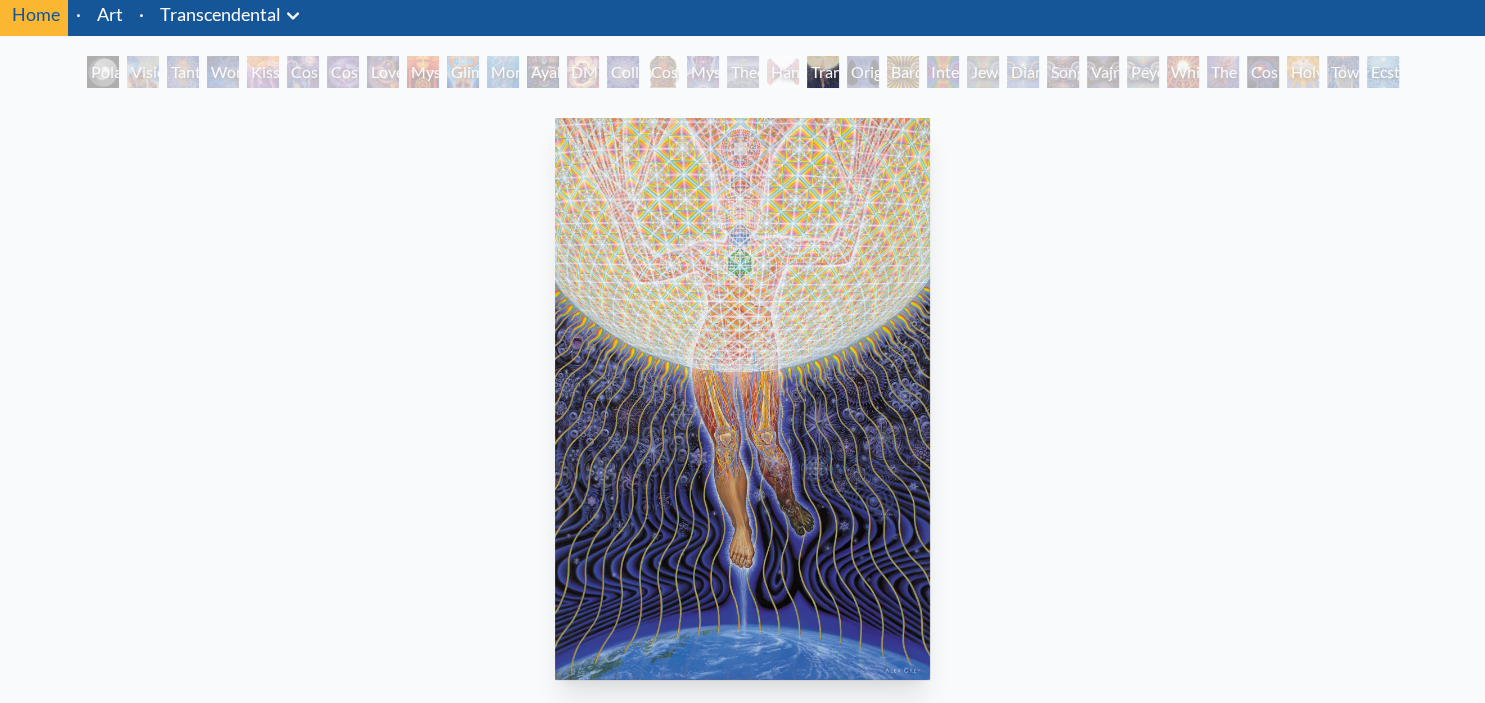 click on "Bardo Being" at bounding box center (903, 72) 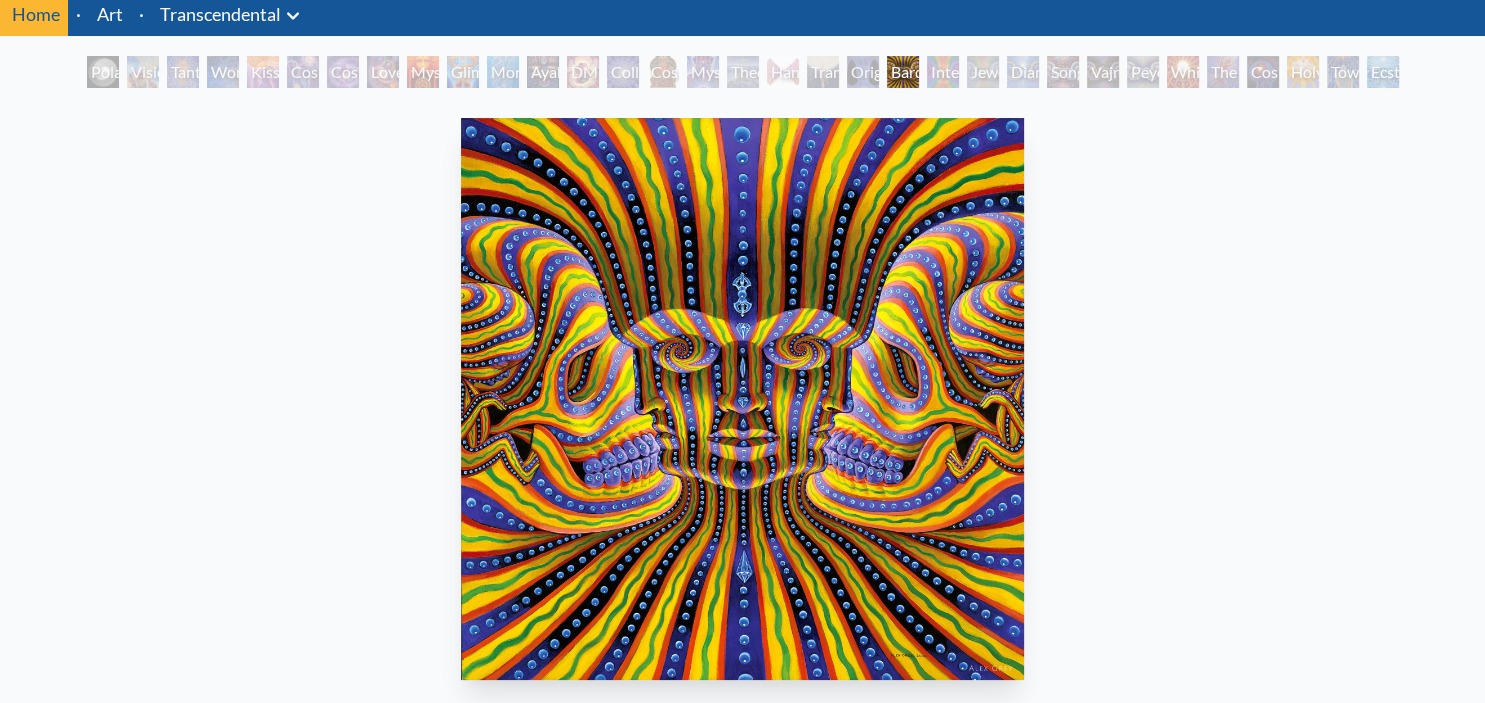 click on "Interbeing" at bounding box center [943, 72] 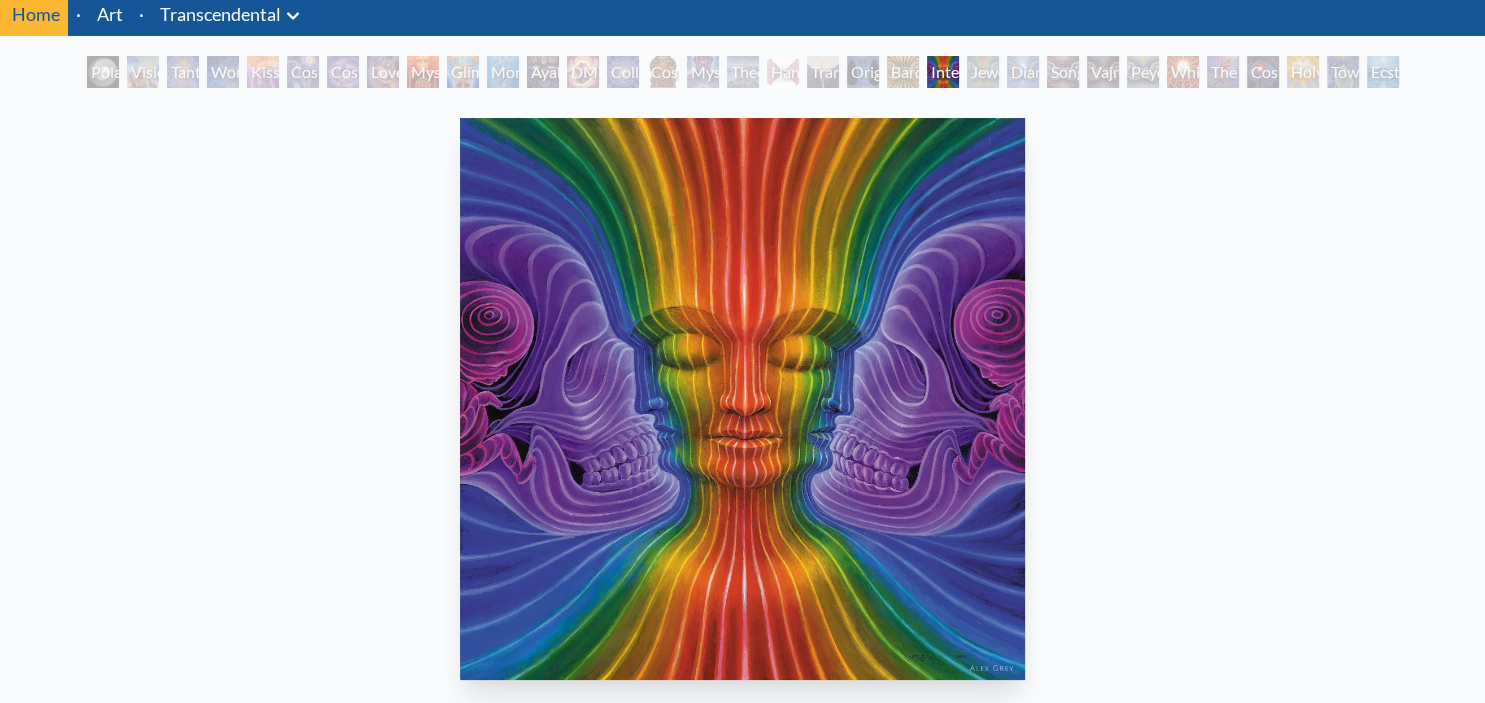 click on "Jewel Being" at bounding box center [983, 72] 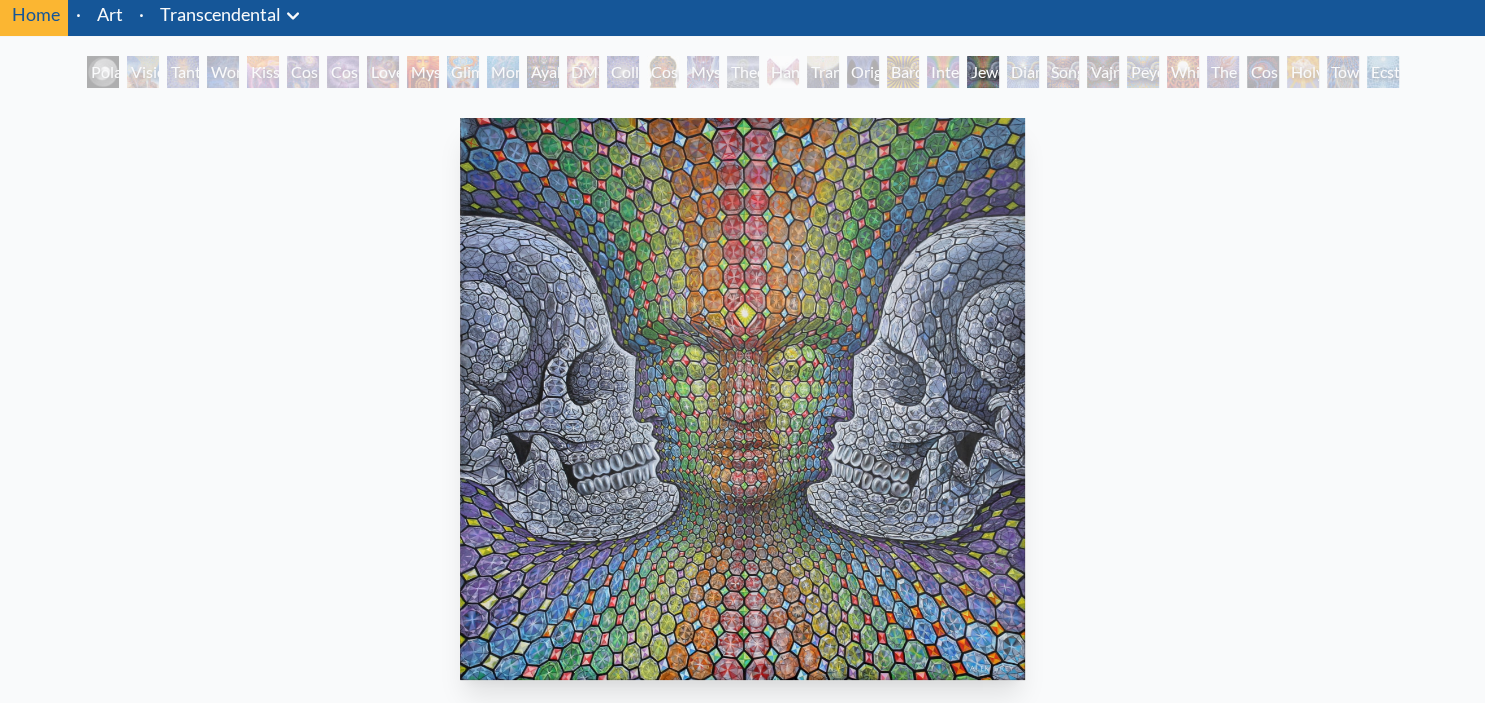 click on "Diamond Being" at bounding box center (1023, 72) 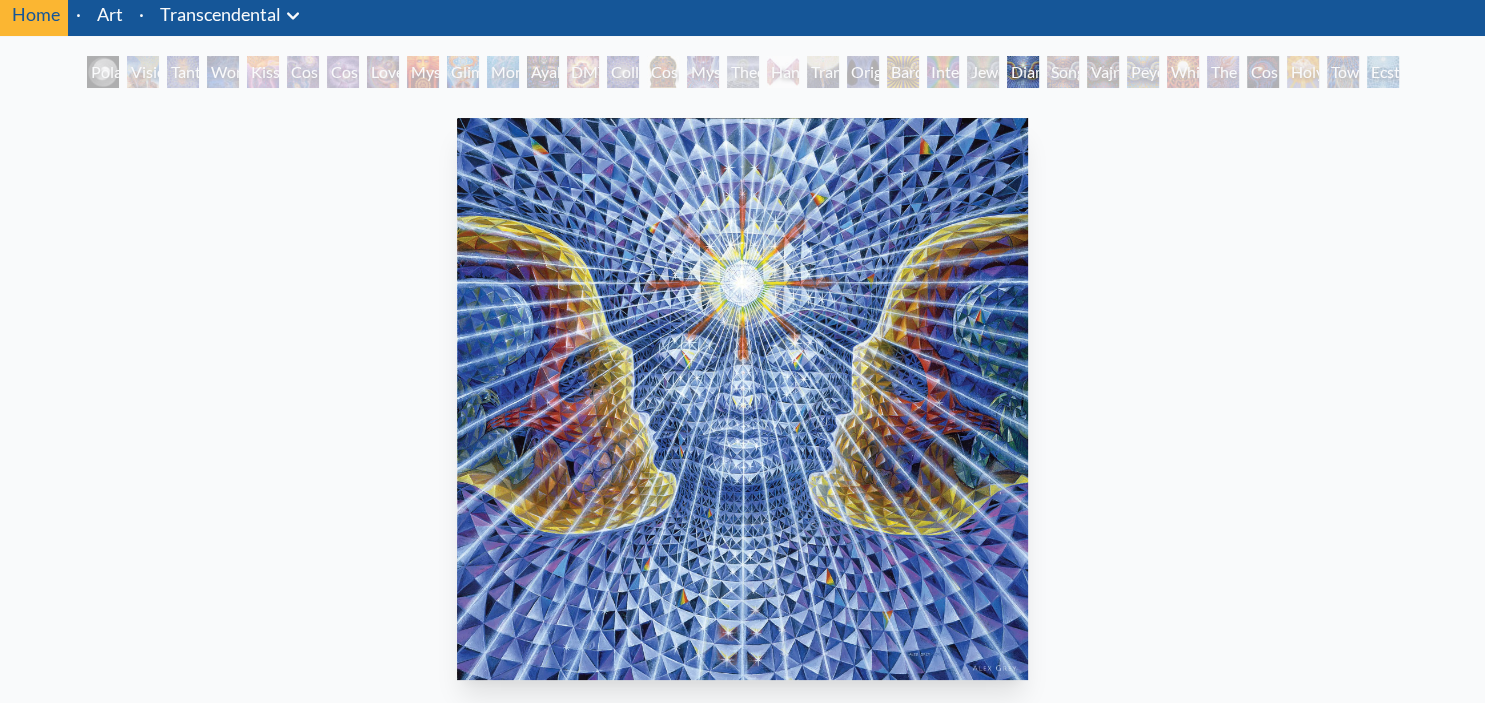 click on "Vajra Being" at bounding box center (1103, 72) 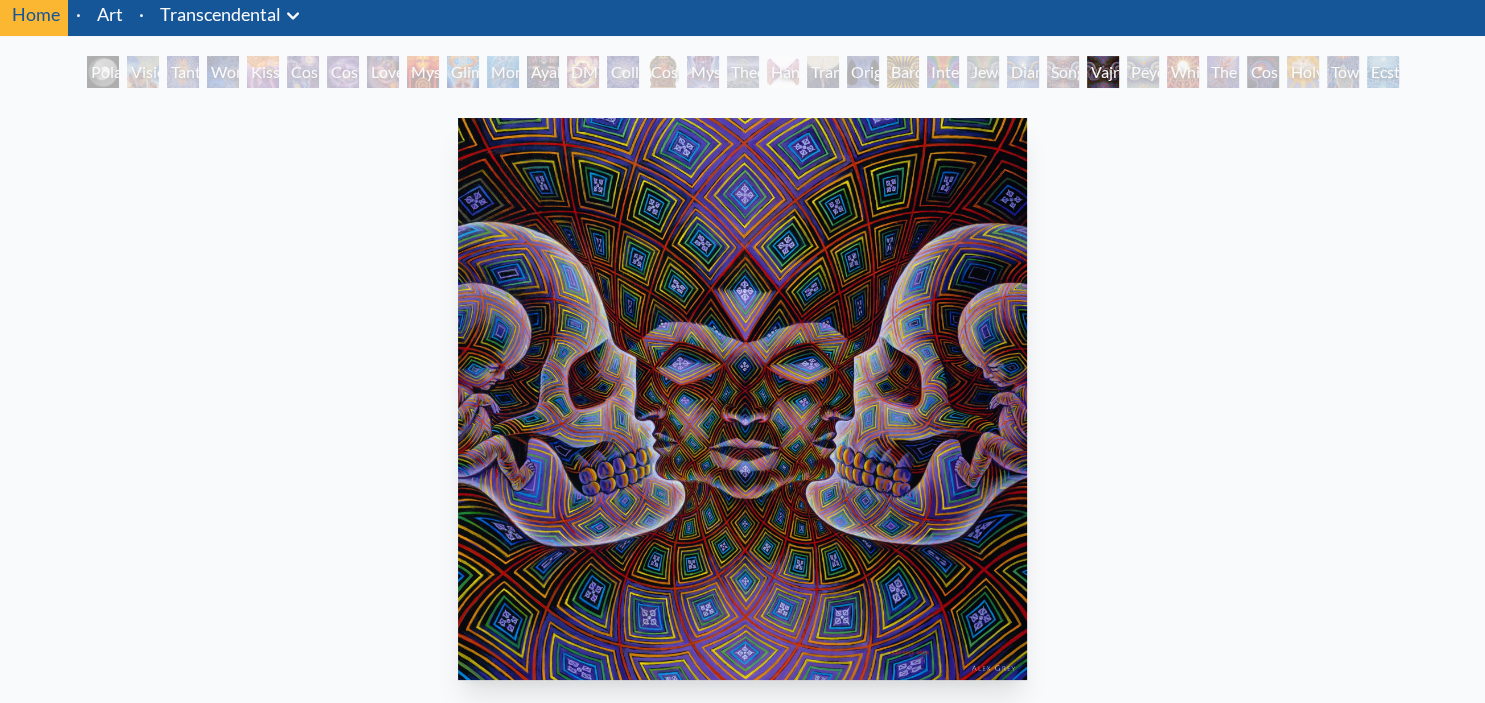 click on "Peyote Being" at bounding box center (1143, 72) 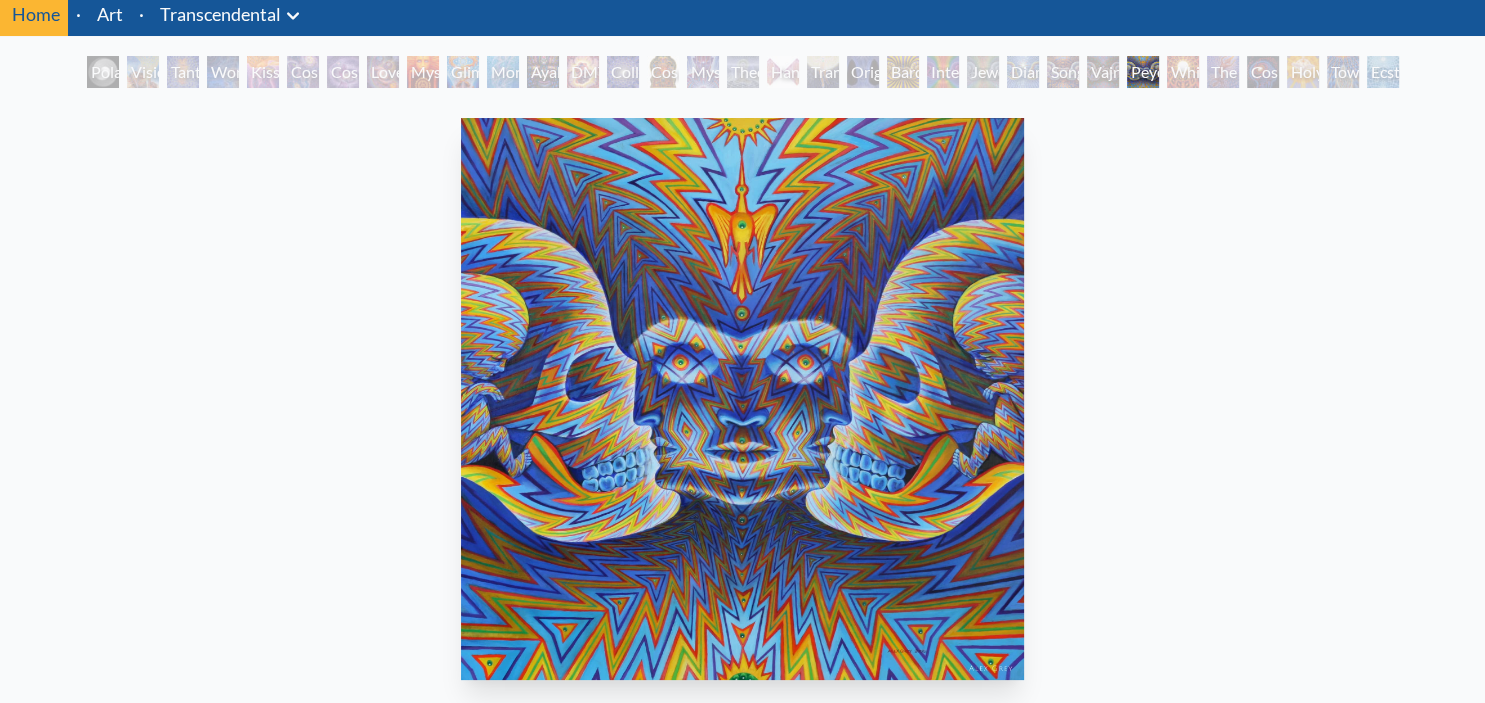 click on "The Great Turn" at bounding box center [1223, 72] 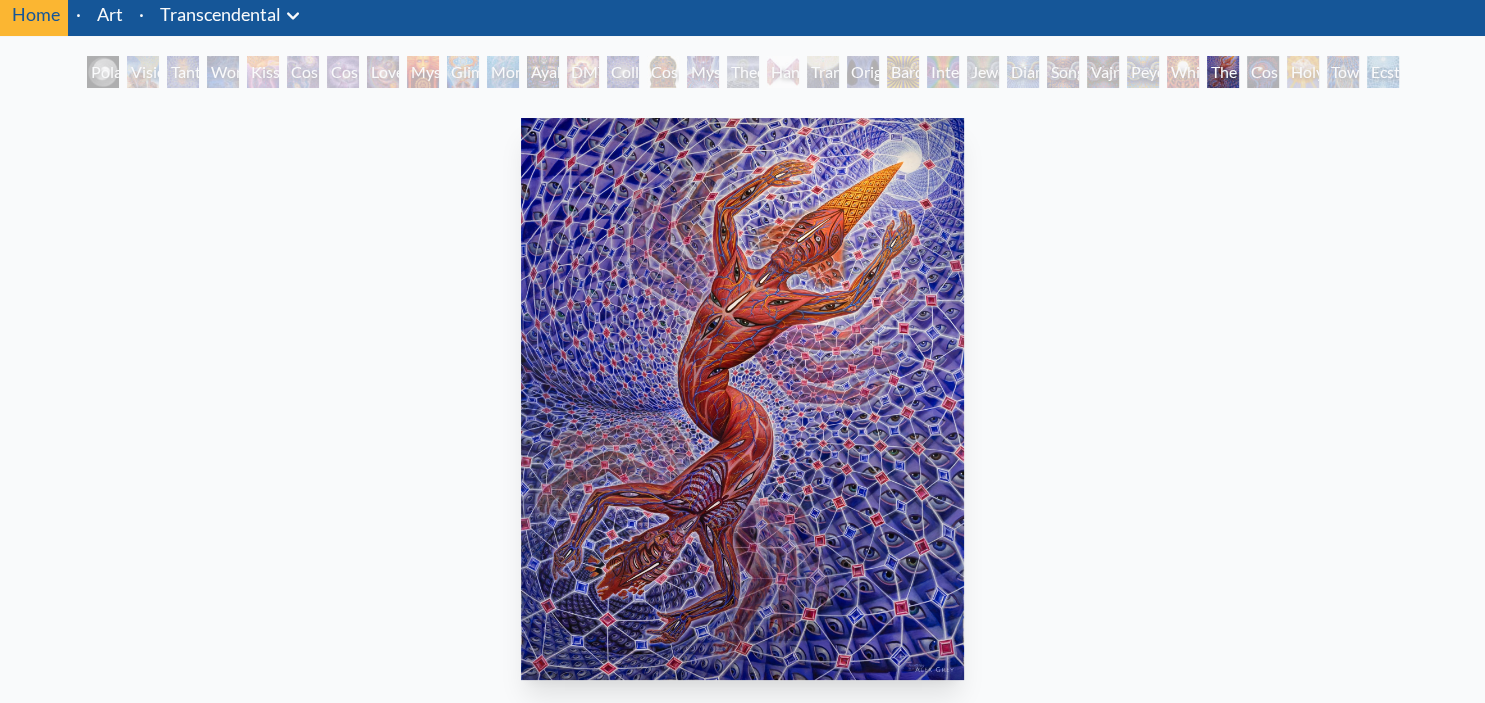 click on "Holy Spirit" at bounding box center (1303, 72) 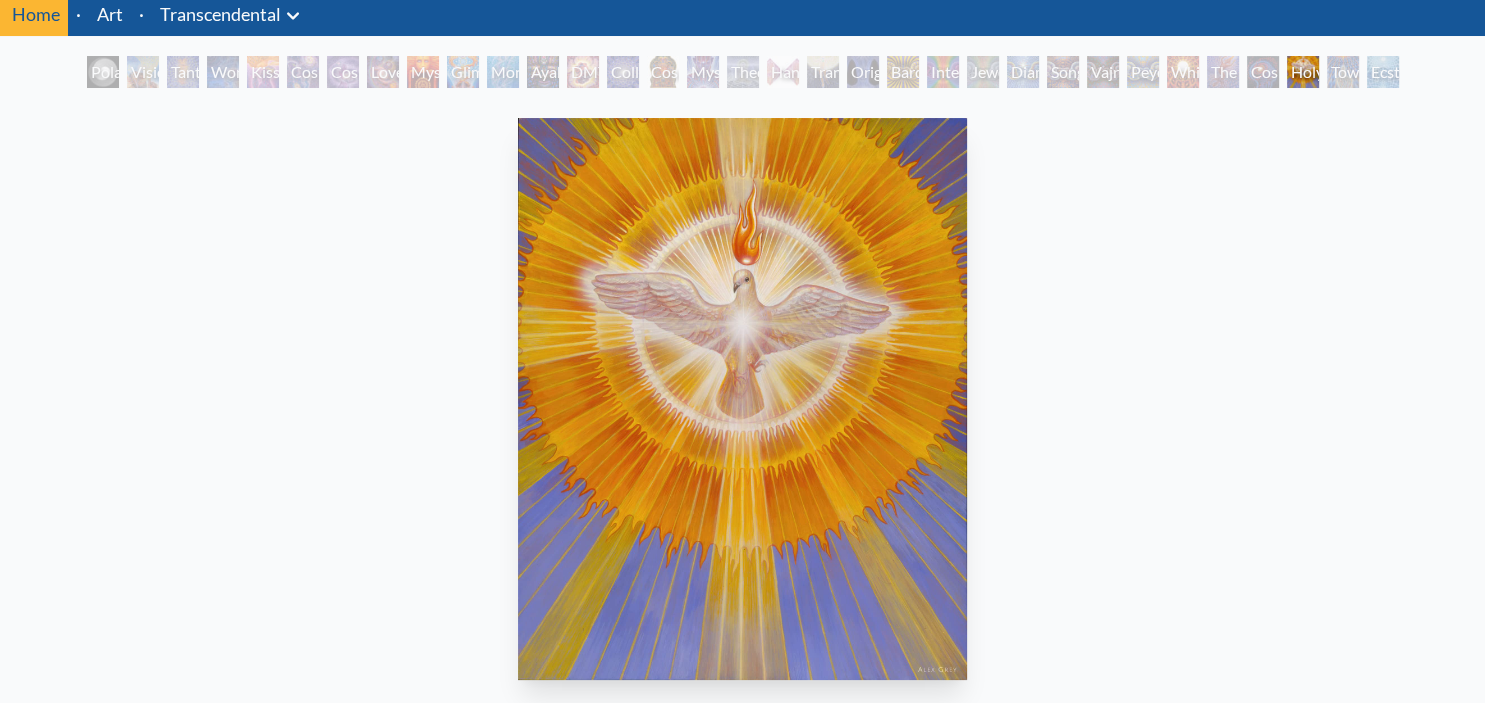 click on "Toward the One" at bounding box center [1343, 72] 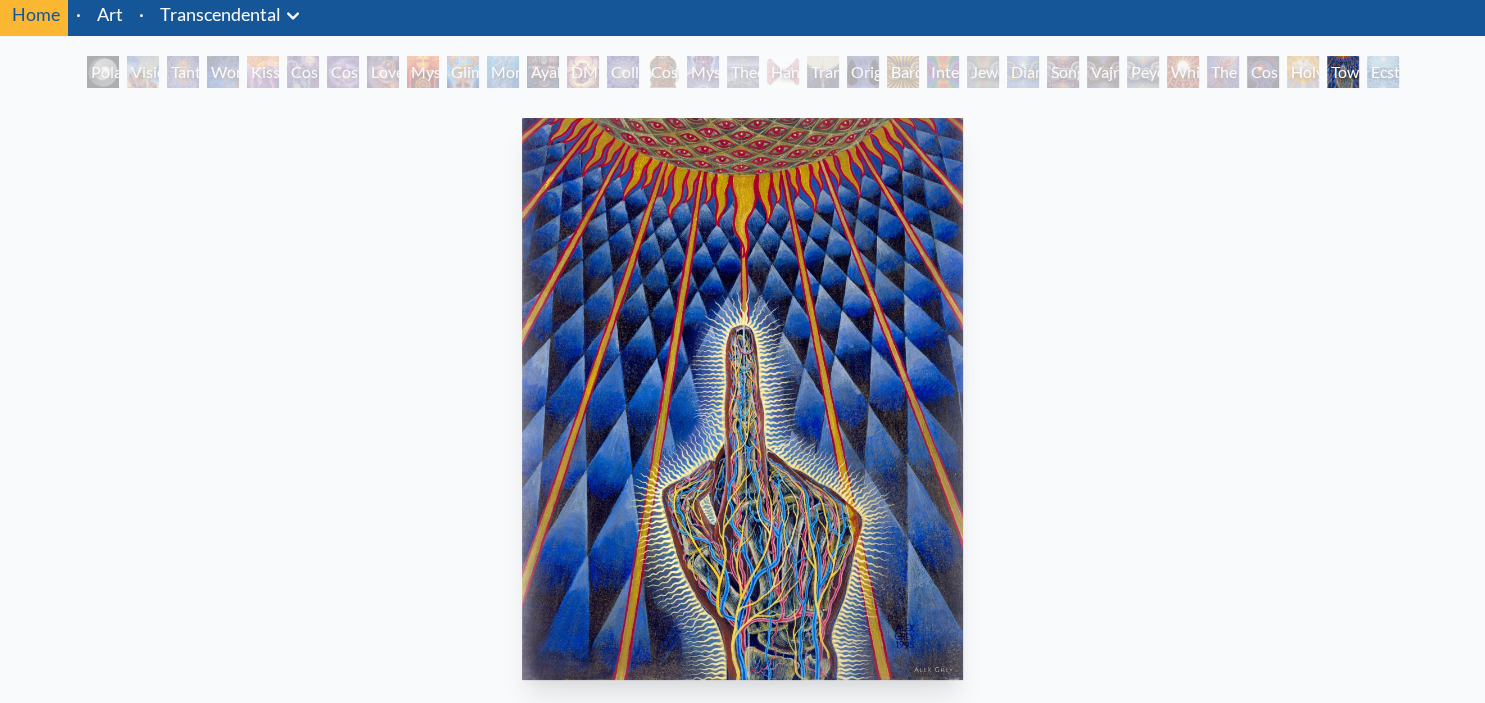 click on "Ecstasy" at bounding box center [1383, 72] 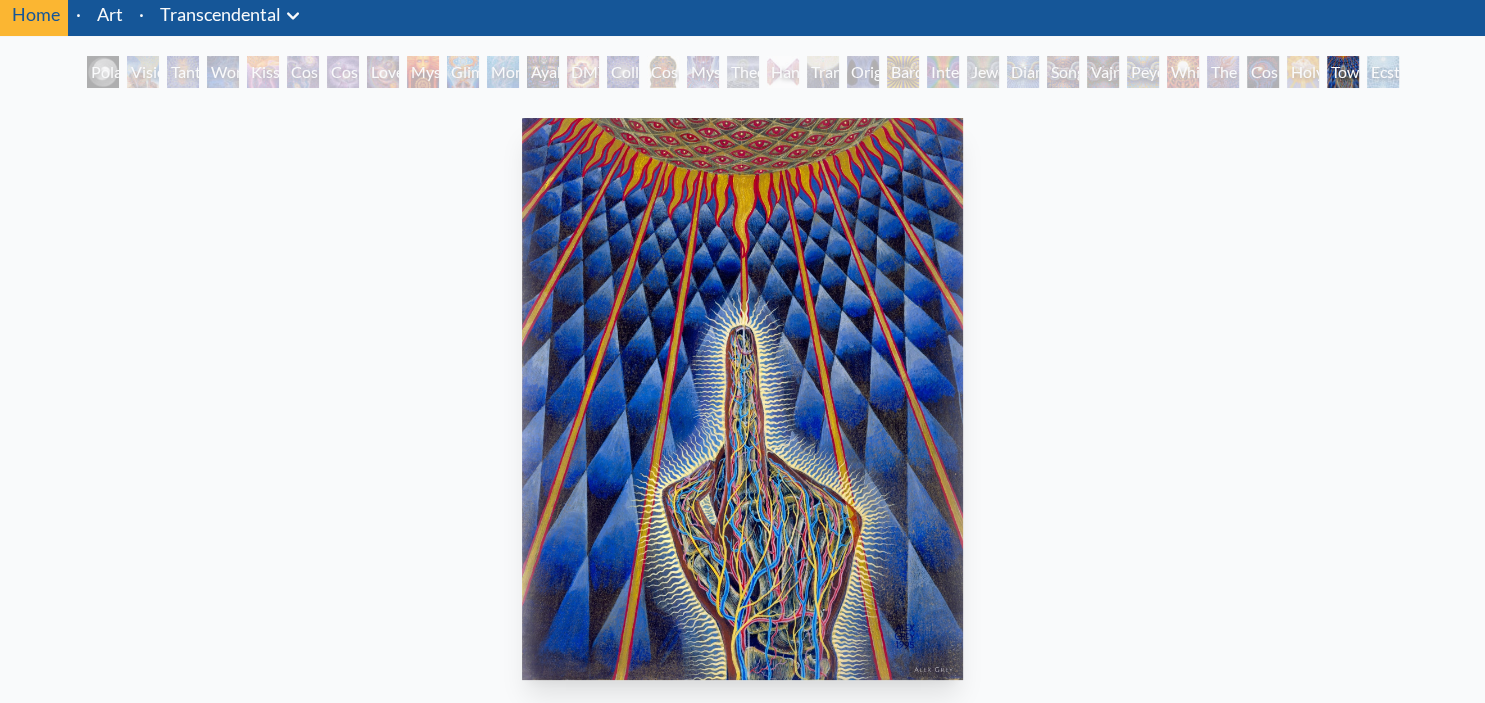 scroll, scrollTop: 72, scrollLeft: 0, axis: vertical 